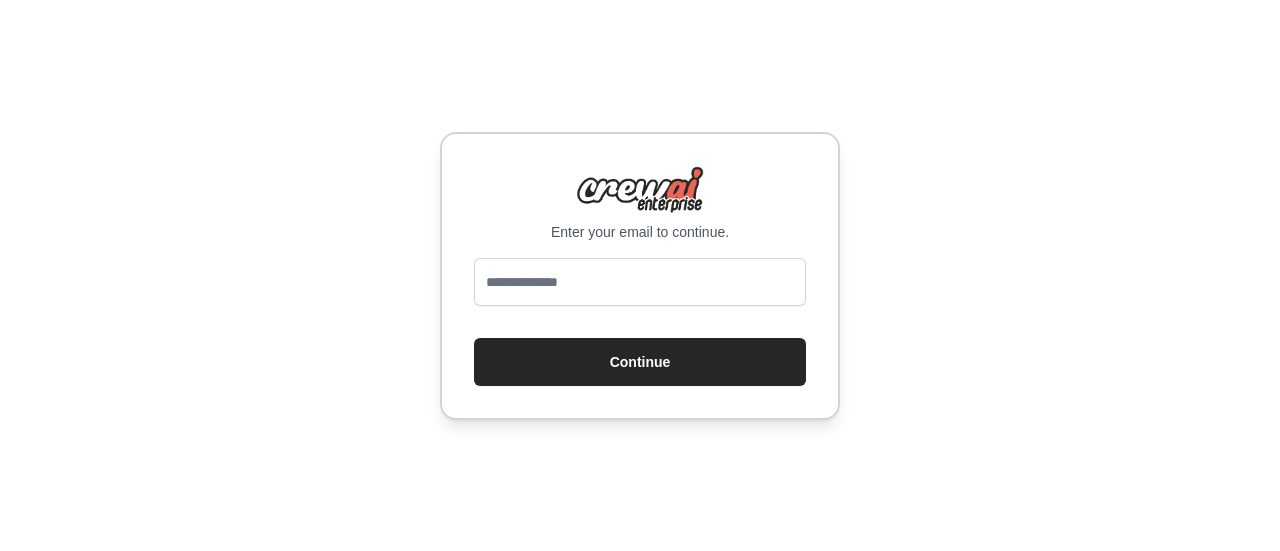 scroll, scrollTop: 0, scrollLeft: 0, axis: both 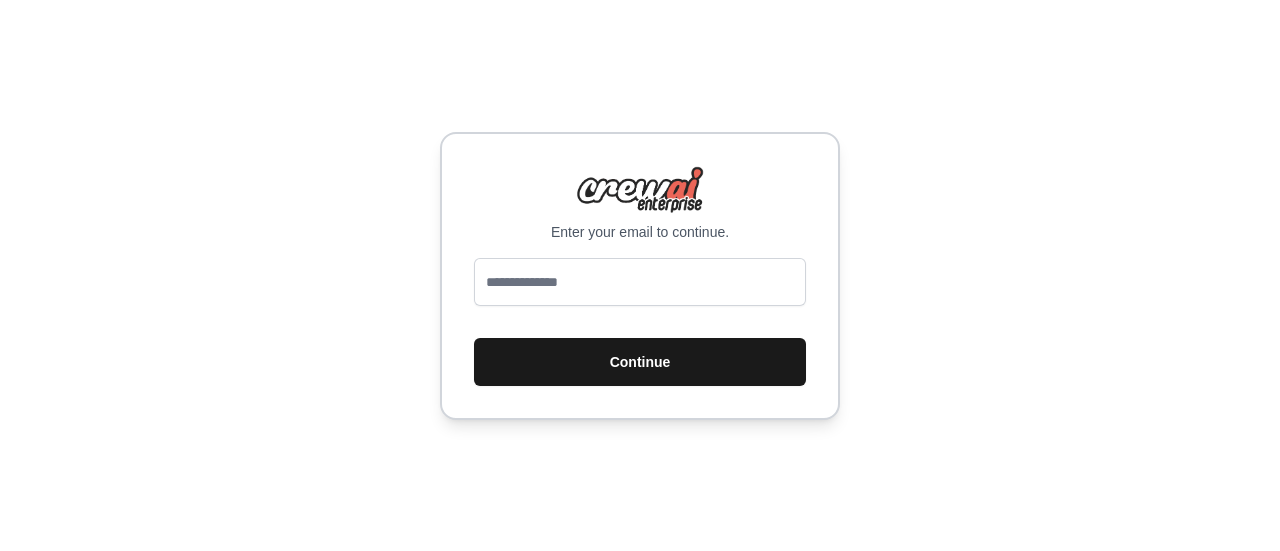 type on "**********" 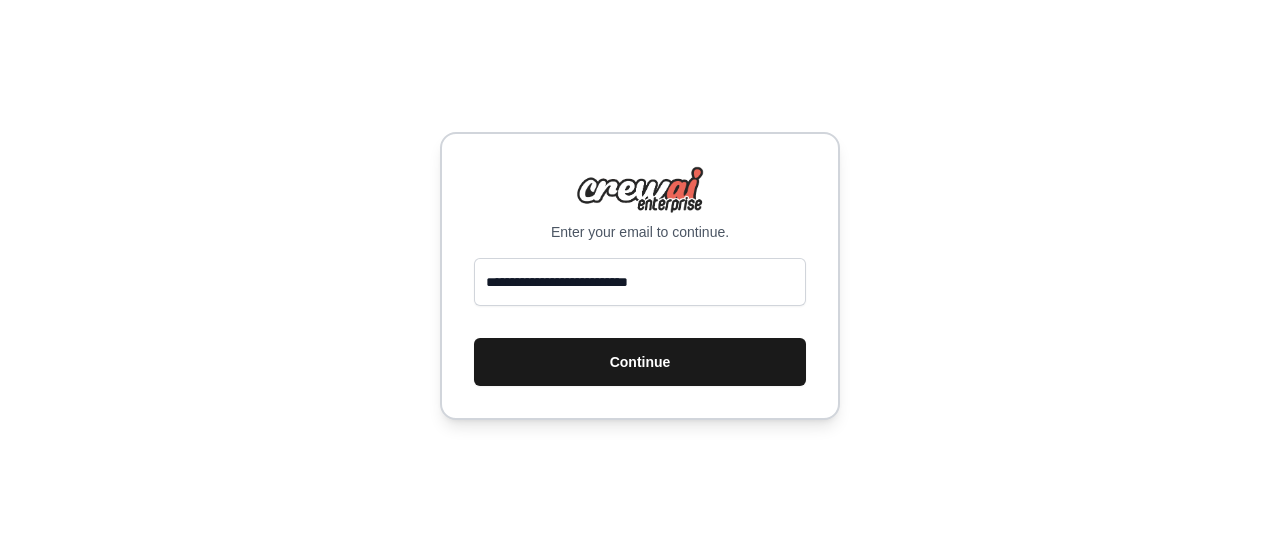 click on "Continue" at bounding box center [640, 362] 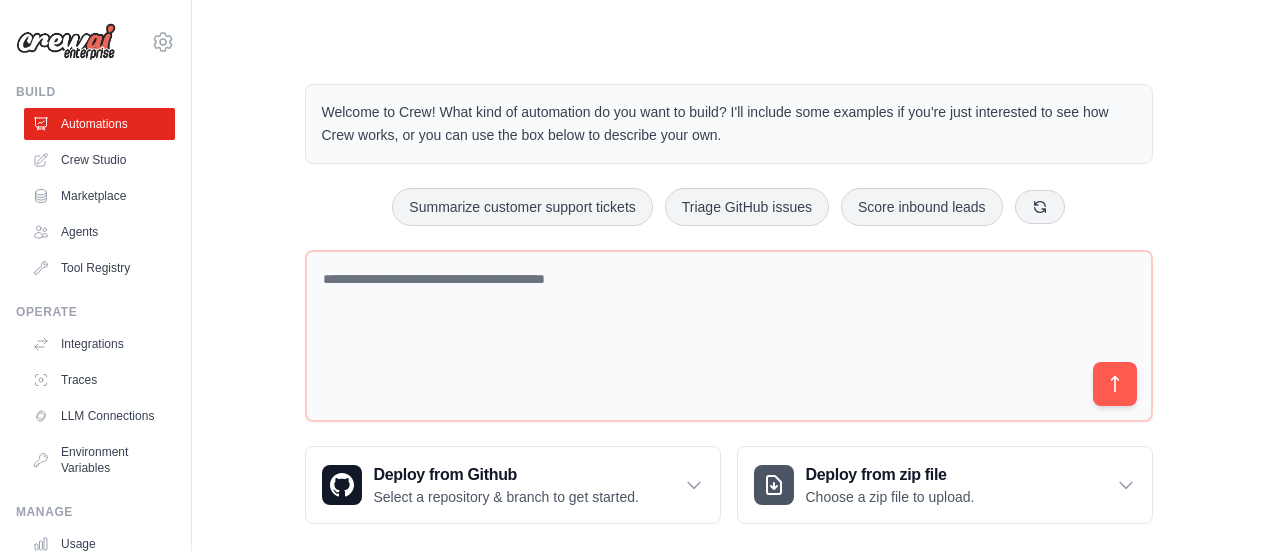 scroll, scrollTop: 0, scrollLeft: 0, axis: both 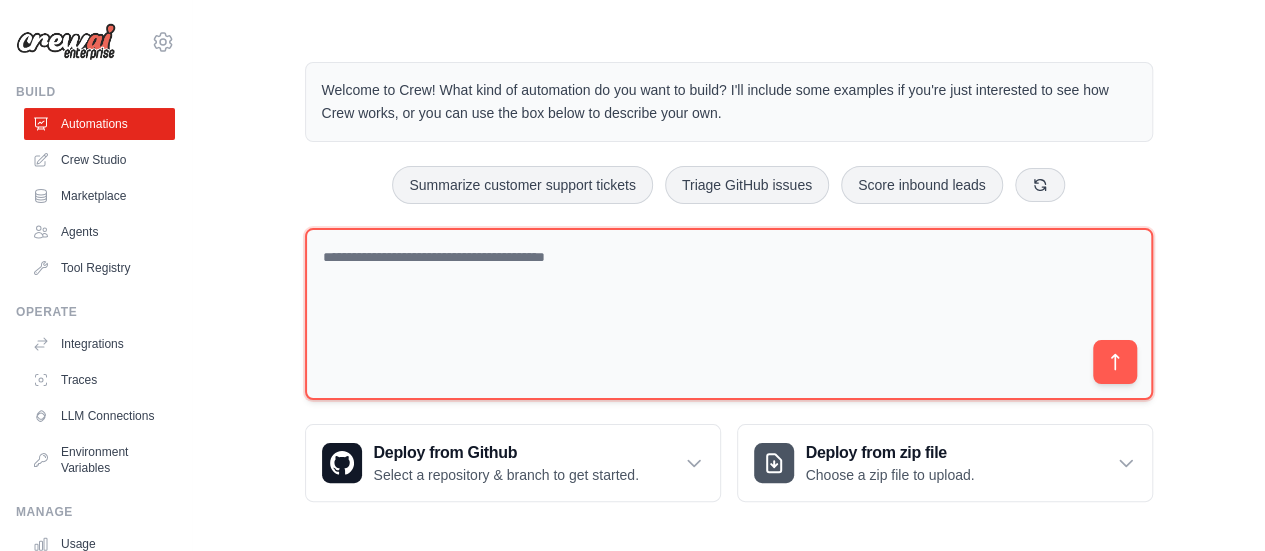 click at bounding box center [729, 314] 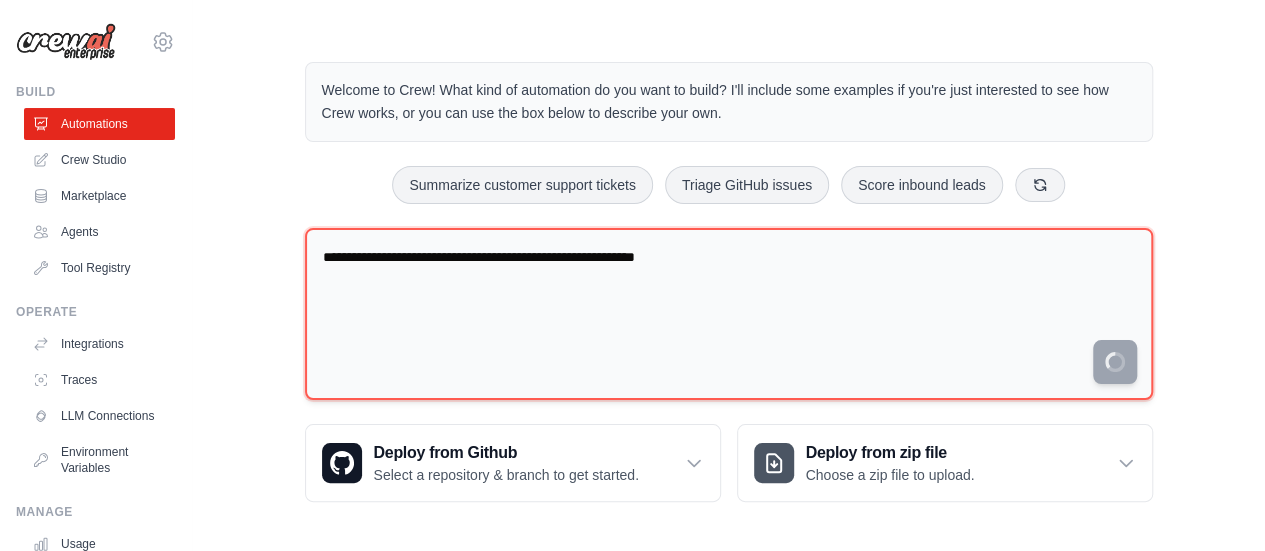 type on "**********" 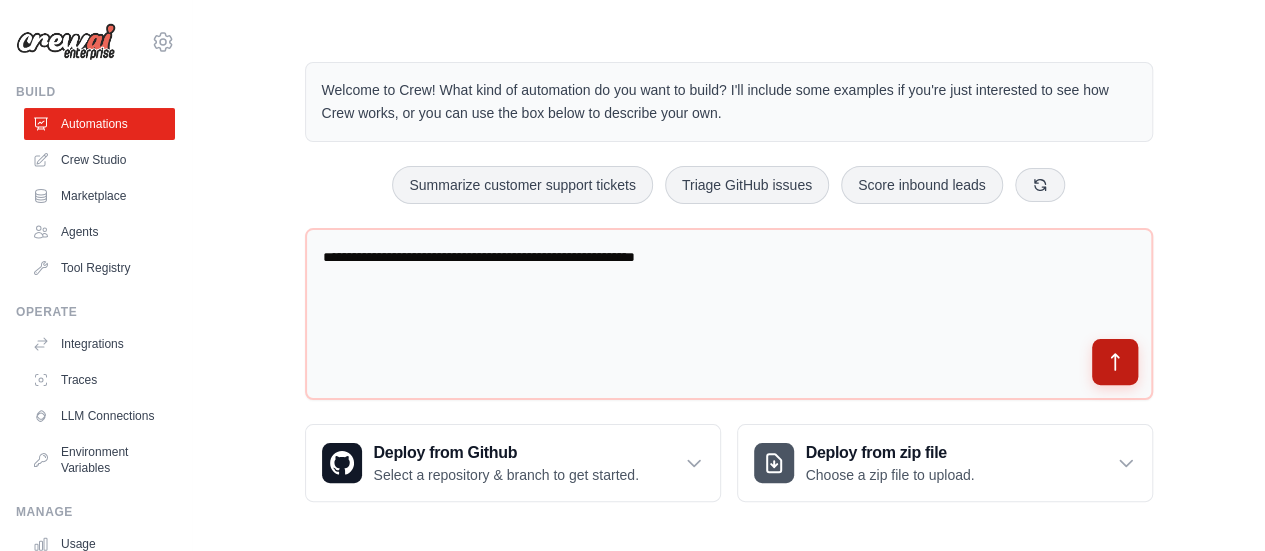 click 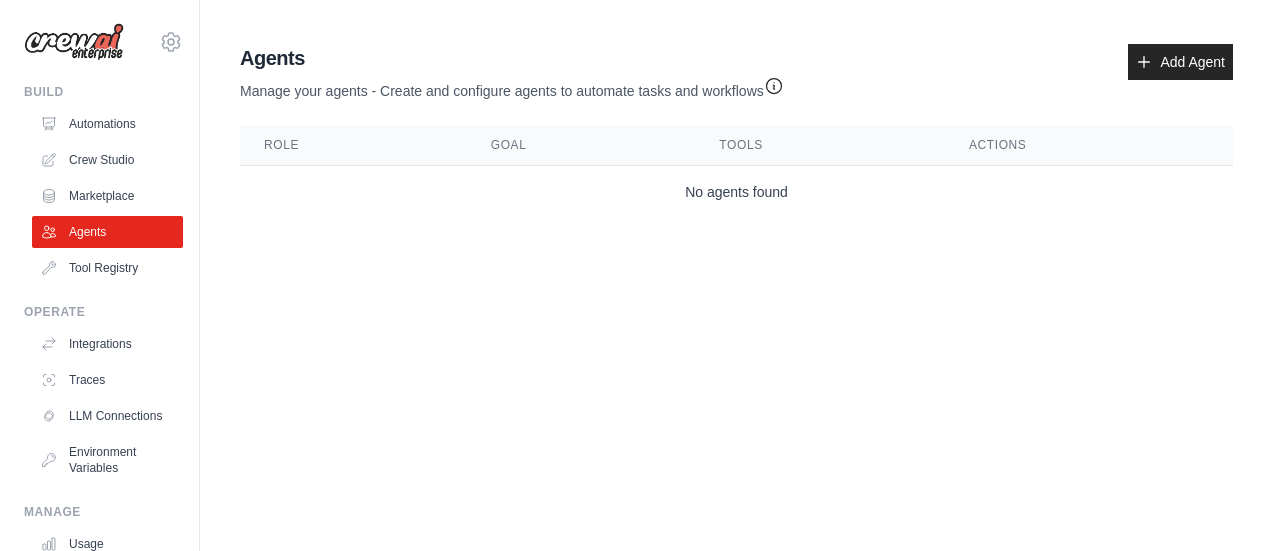 scroll, scrollTop: 0, scrollLeft: 0, axis: both 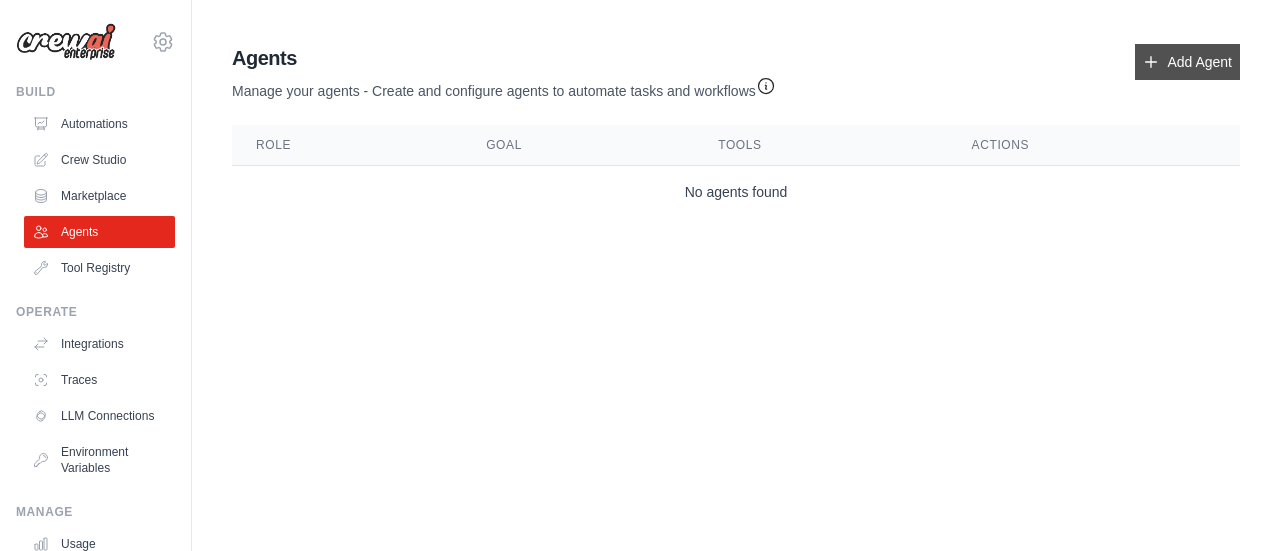 click on "Add Agent" at bounding box center [1187, 62] 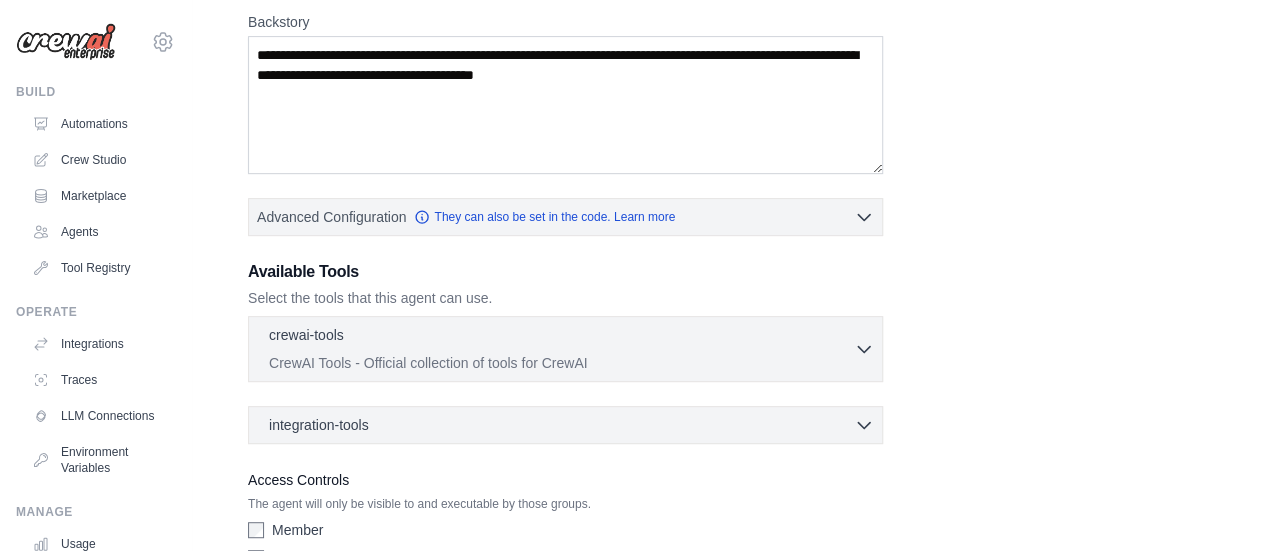 scroll, scrollTop: 426, scrollLeft: 0, axis: vertical 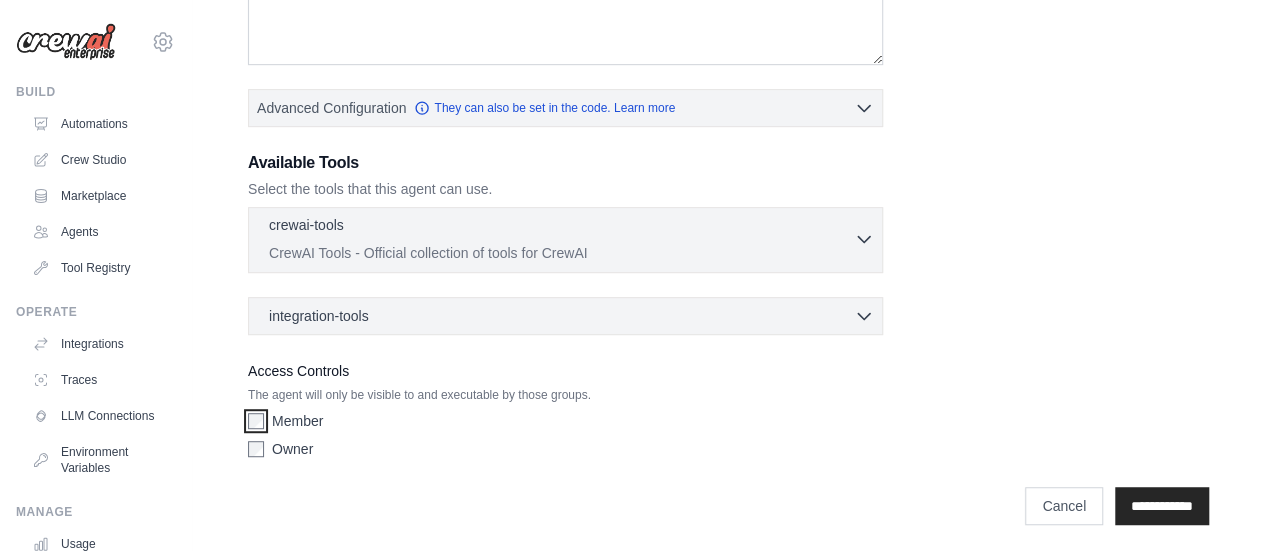 click on "Role
Goal
Backstory
Advanced Configuration
They can also be set in the code. Learn more
Enable reasoning" at bounding box center [728, 69] 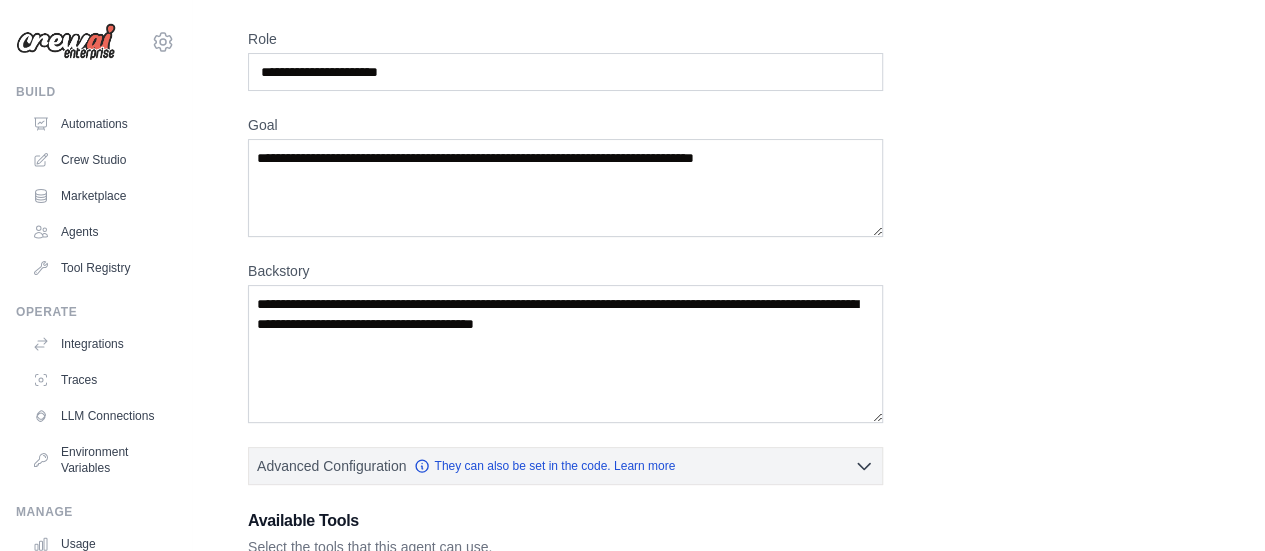 scroll, scrollTop: 0, scrollLeft: 0, axis: both 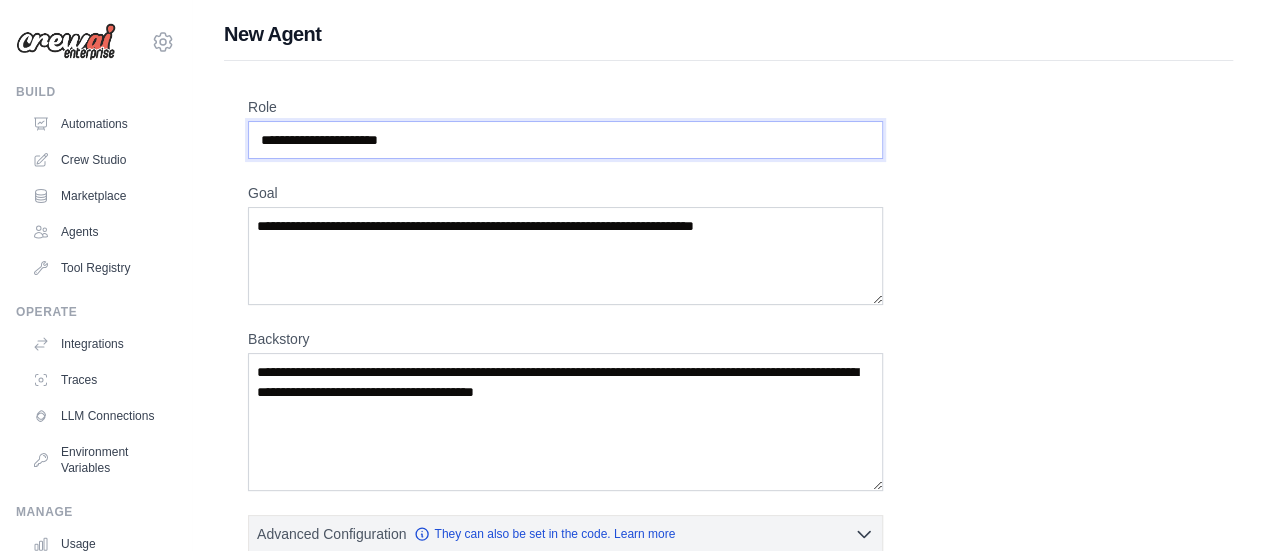 click on "Role" at bounding box center [565, 140] 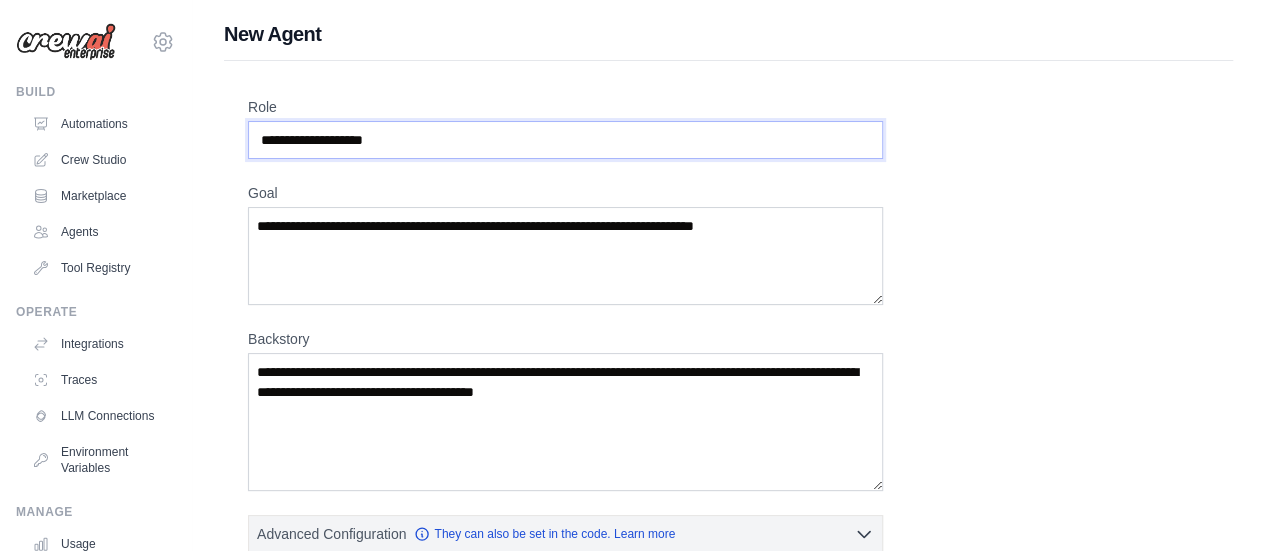 type on "**********" 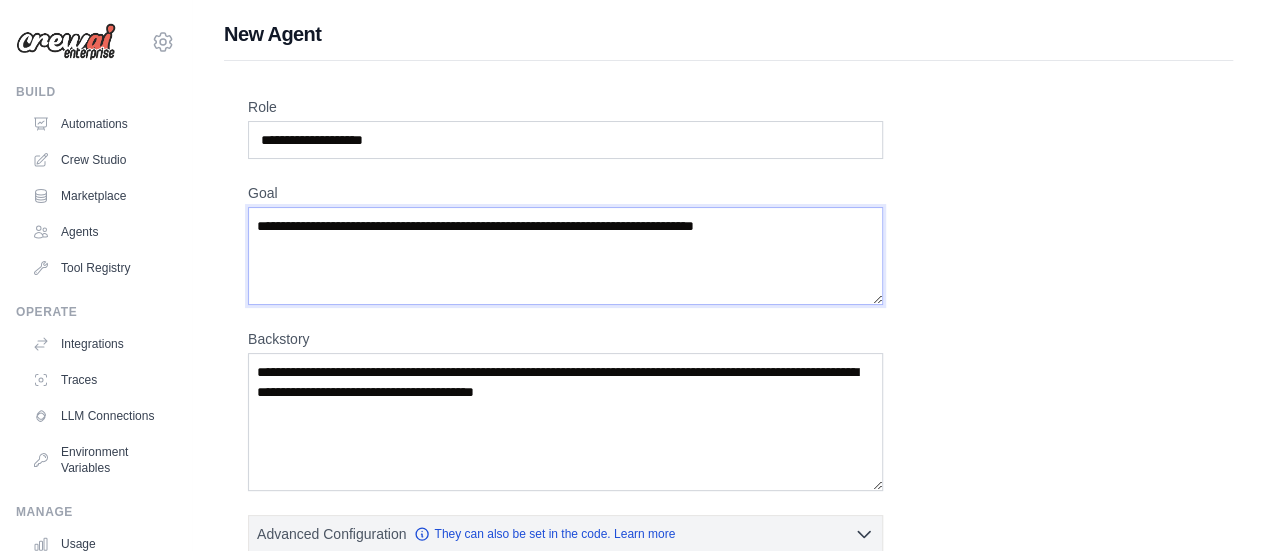 click on "Goal" at bounding box center [565, 256] 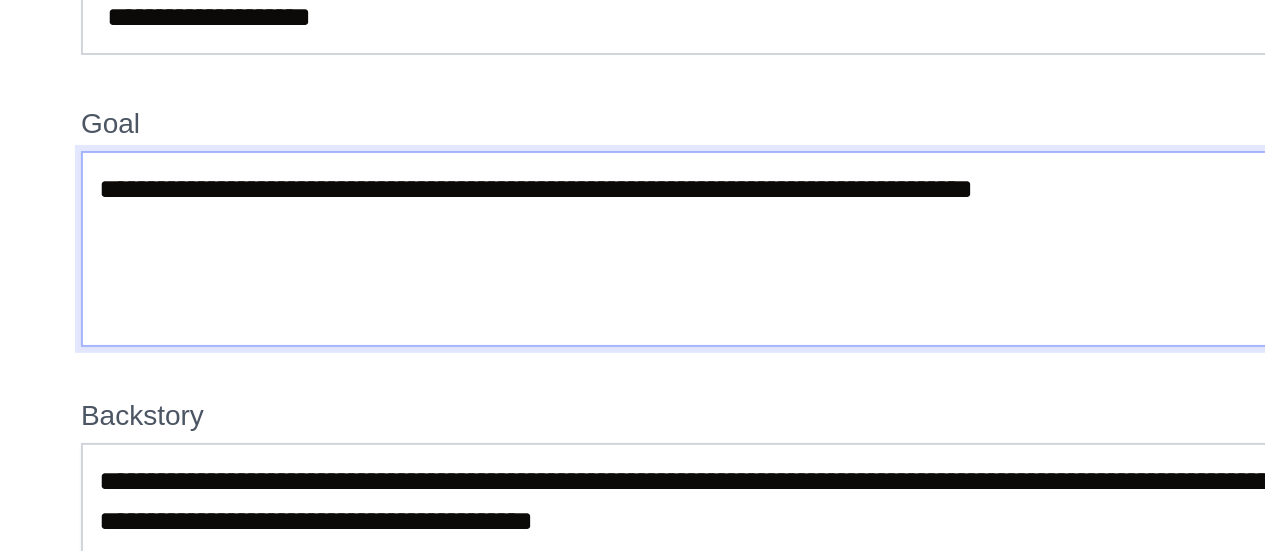 click on "Goal" at bounding box center [565, 256] 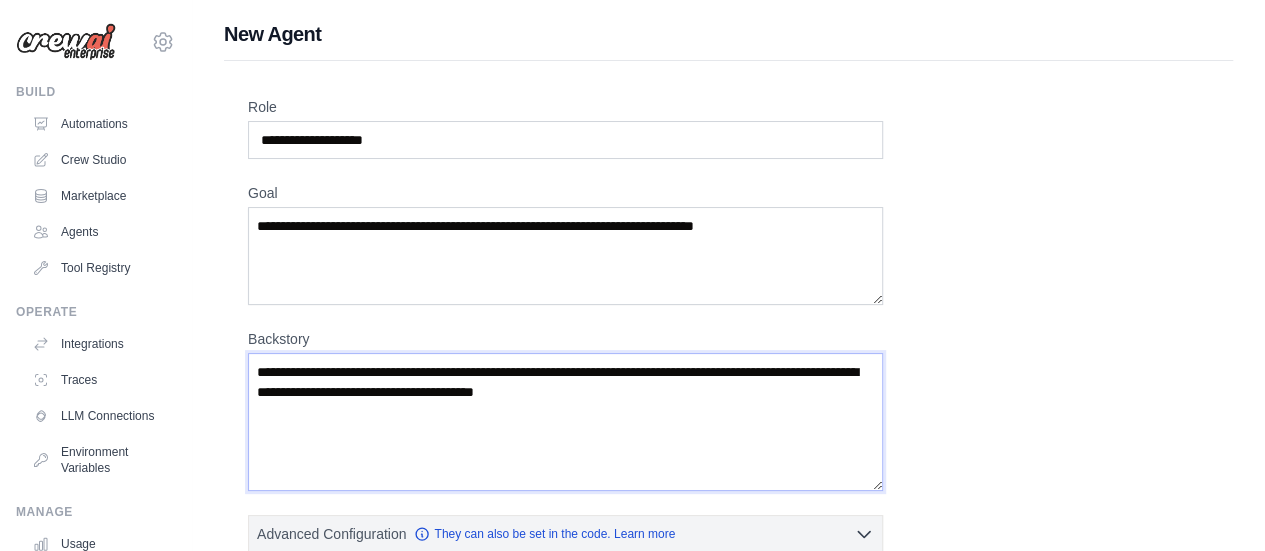click on "Backstory" at bounding box center [565, 422] 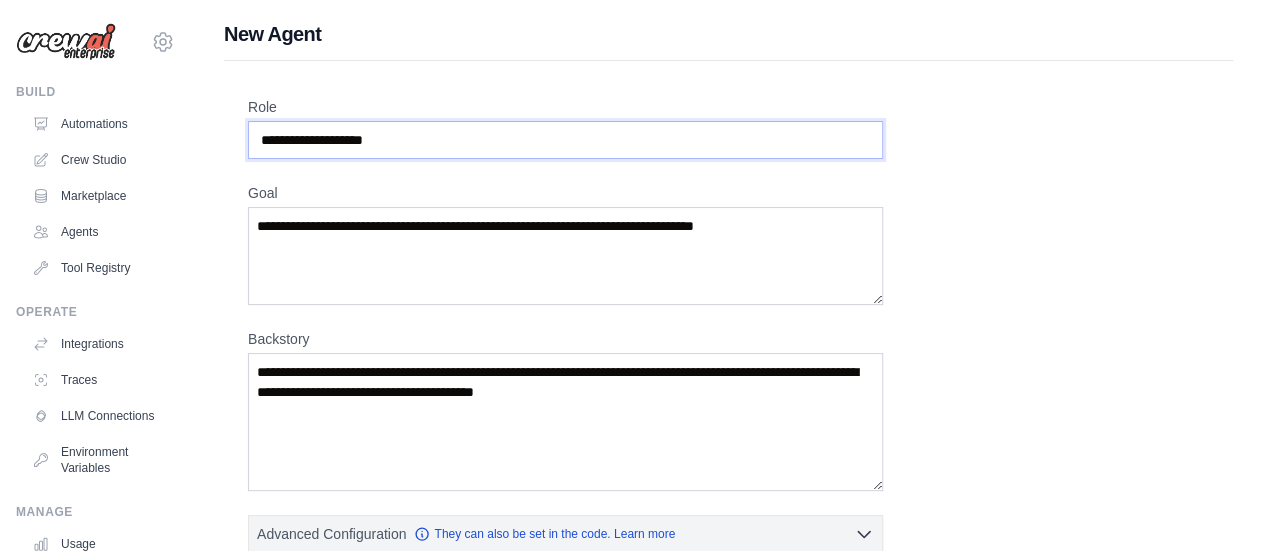 drag, startPoint x: 422, startPoint y: 145, endPoint x: 260, endPoint y: 167, distance: 163.487 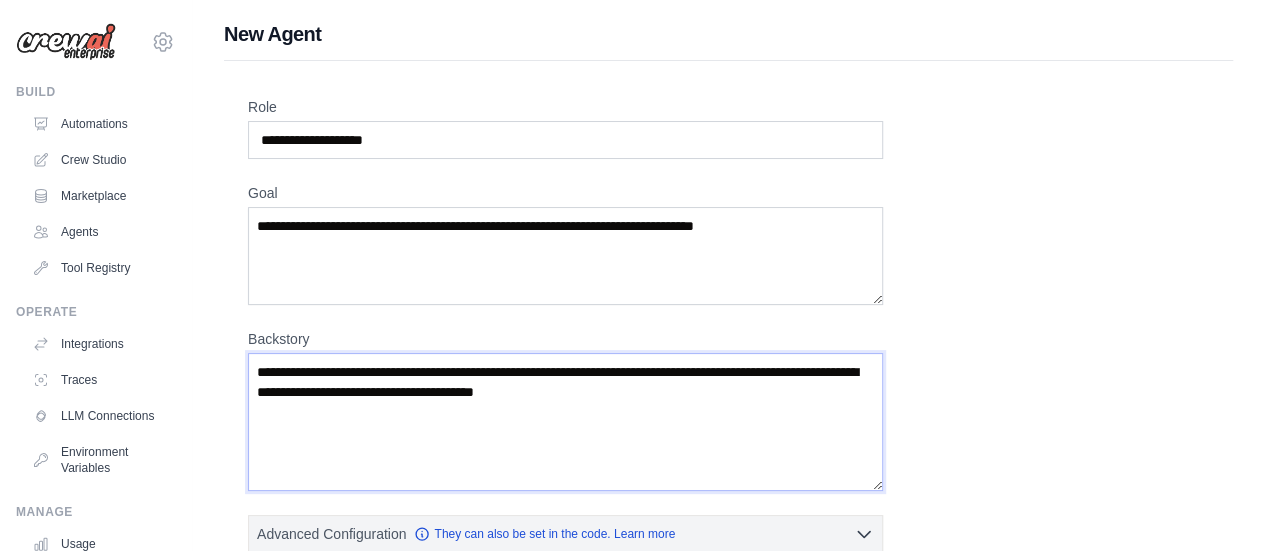 click on "Backstory" at bounding box center [565, 422] 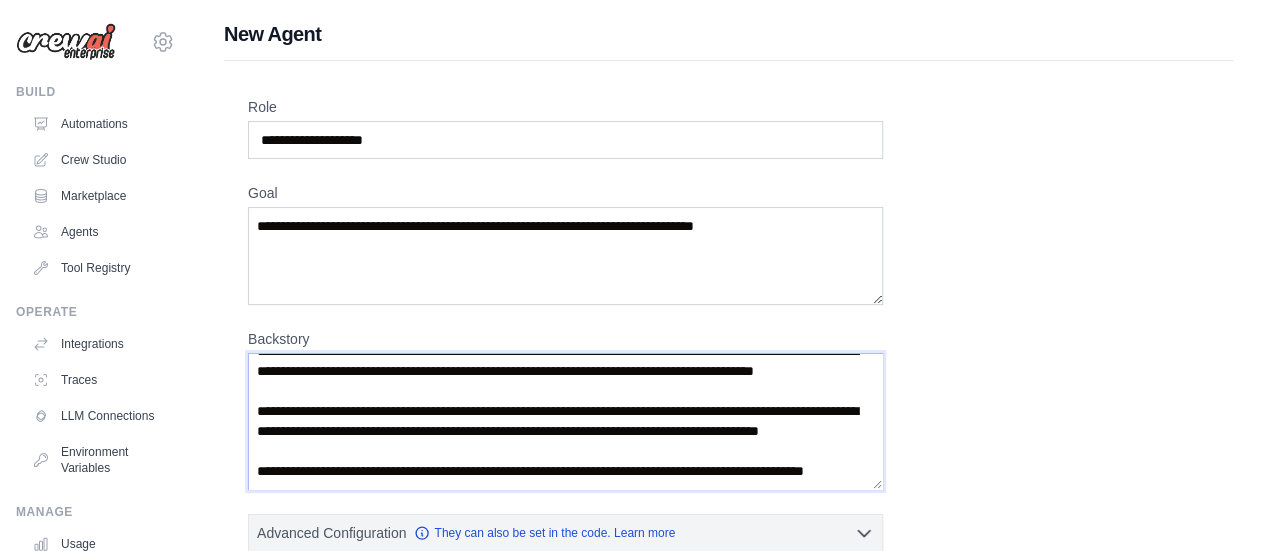 scroll, scrollTop: 500, scrollLeft: 0, axis: vertical 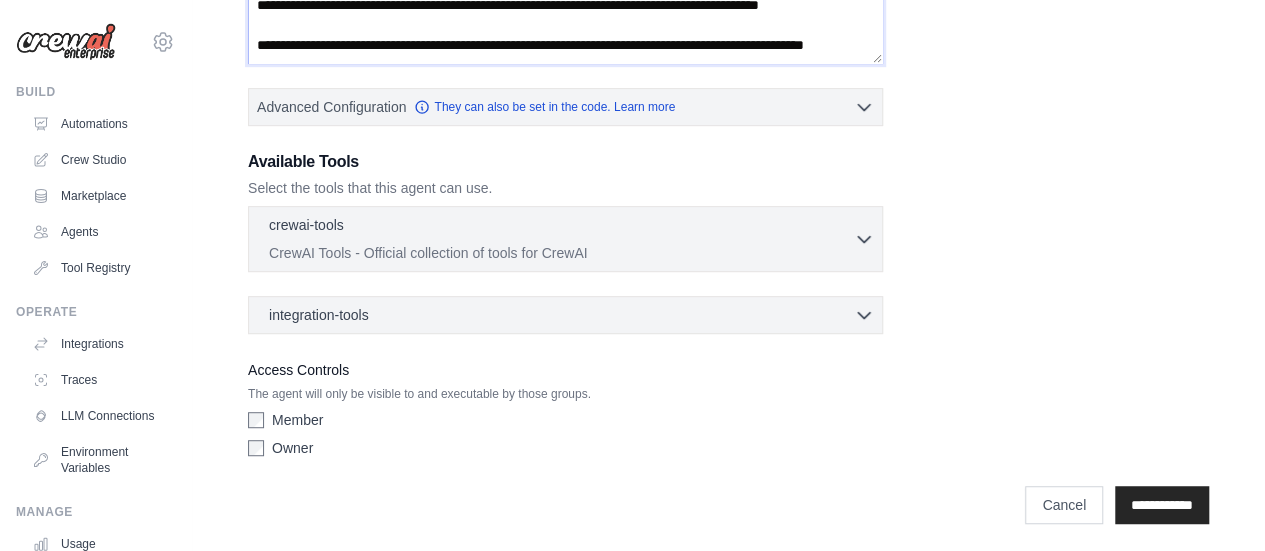 type on "**********" 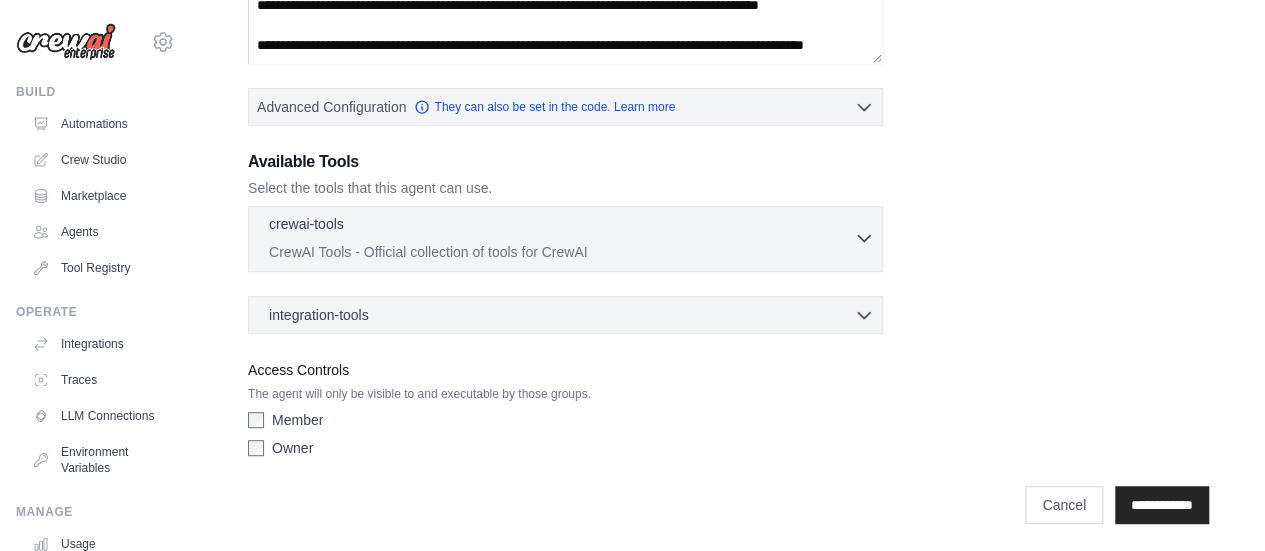 click on "CrewAI Tools - Official collection of tools for CrewAI" at bounding box center [561, 252] 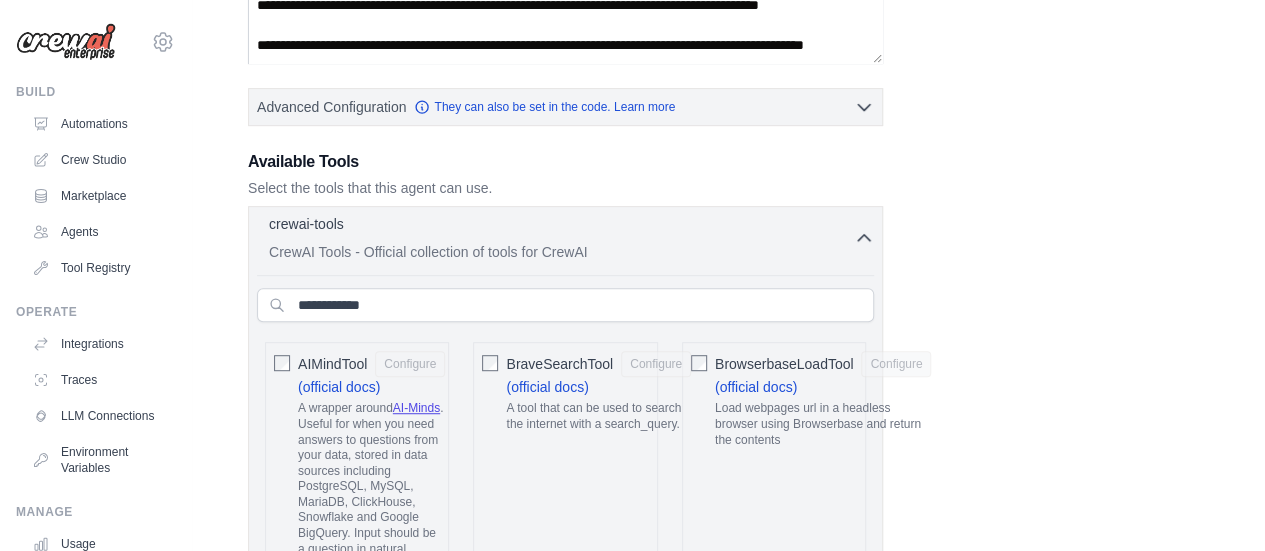 click on "CrewAI Tools - Official collection of tools for CrewAI" at bounding box center [561, 252] 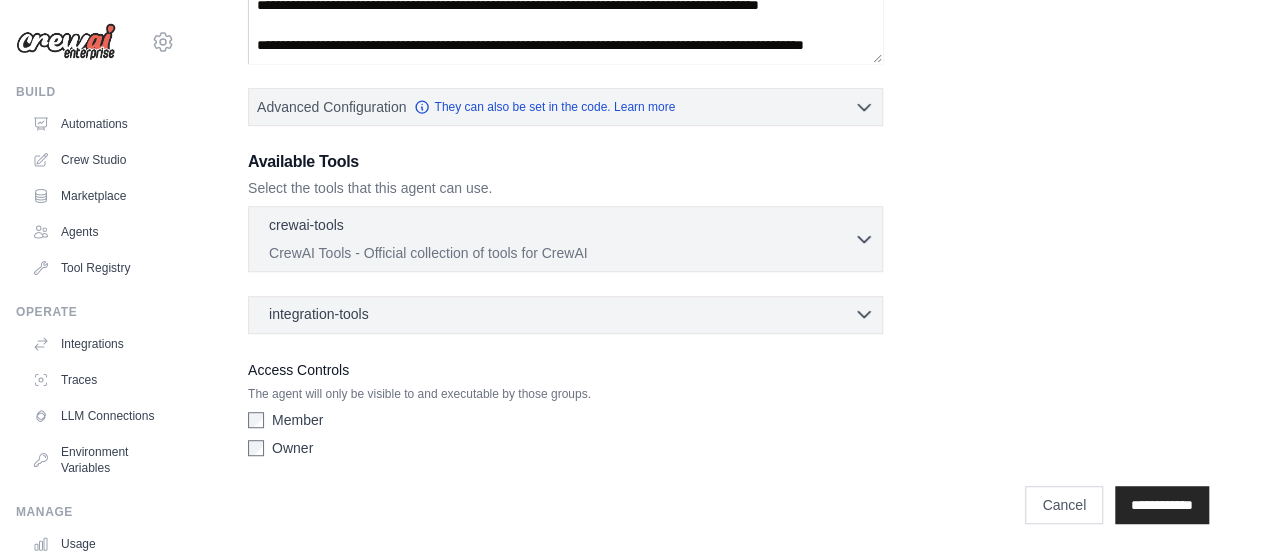 click on "integration-tools
0 selected" at bounding box center [571, 314] 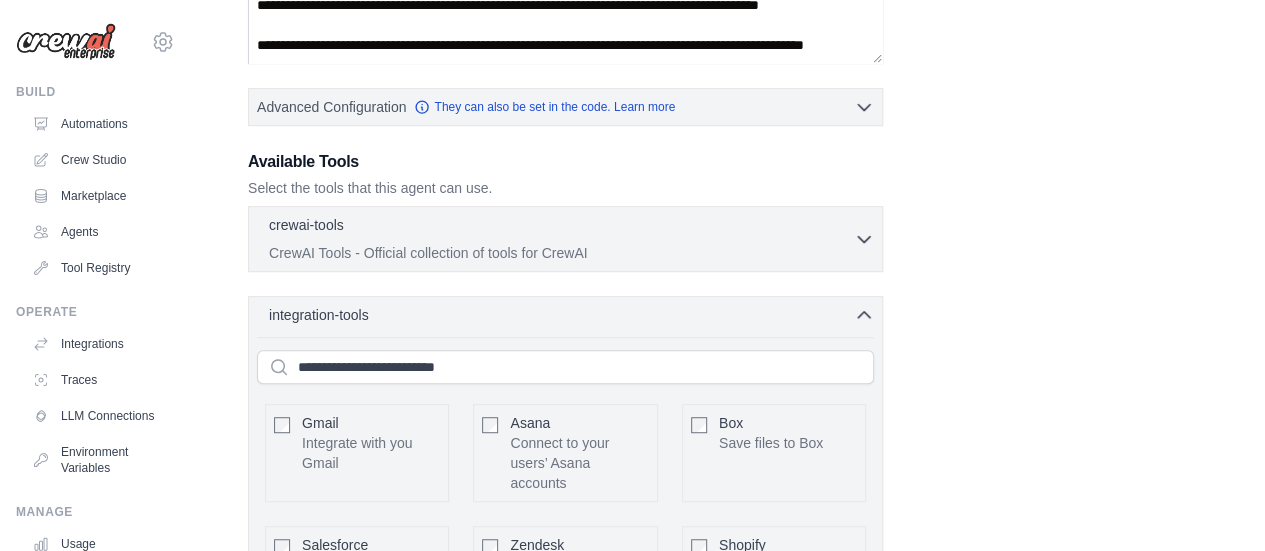 click on "integration-tools
0 selected
Gmail Asana Box Salesforce" at bounding box center (565, 641) 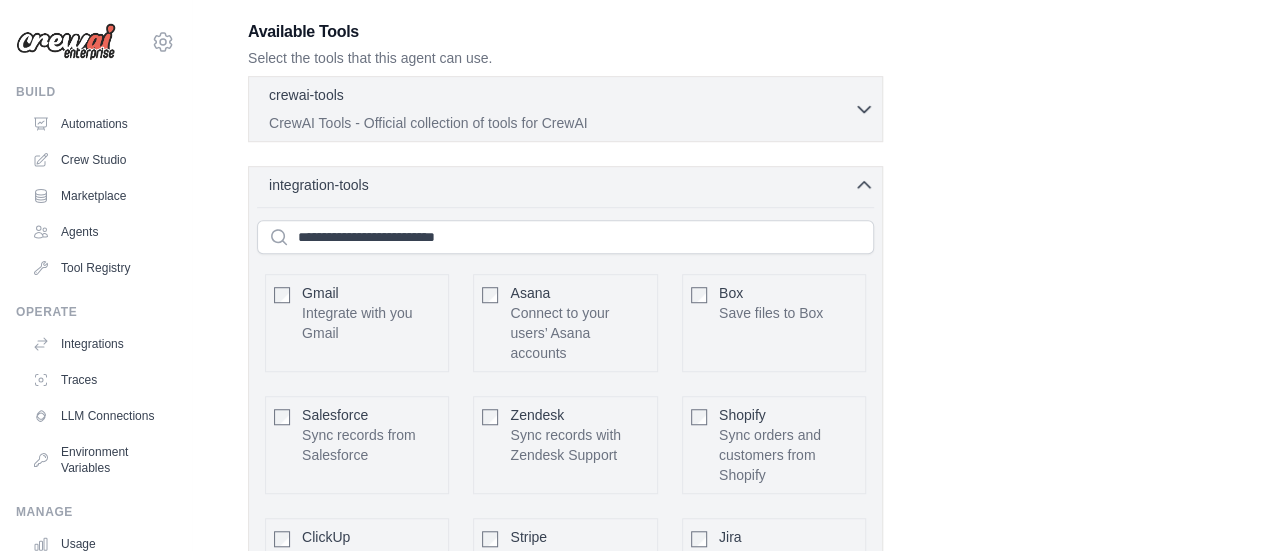 scroll, scrollTop: 556, scrollLeft: 0, axis: vertical 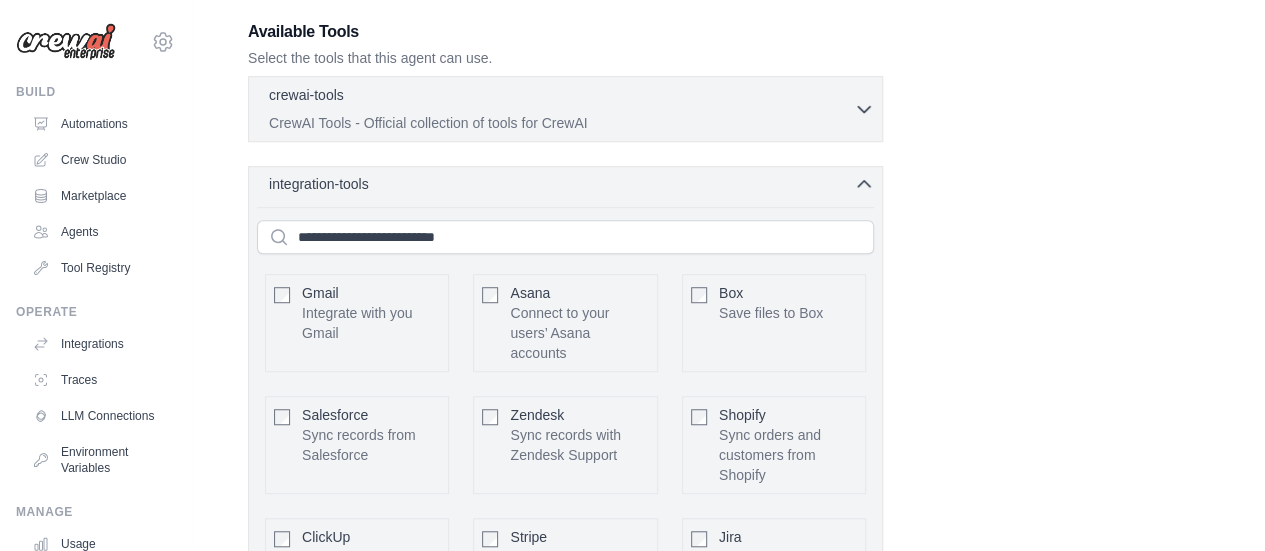 click on "integration-tools
0 selected
Gmail Asana Box Salesforce" at bounding box center [565, 511] 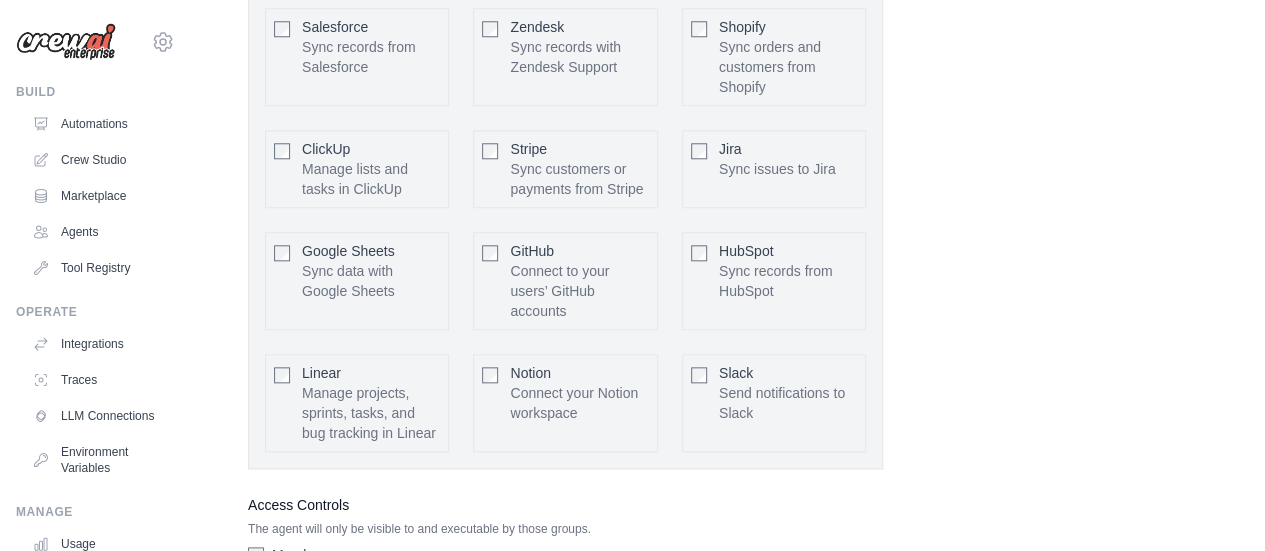 scroll, scrollTop: 954, scrollLeft: 0, axis: vertical 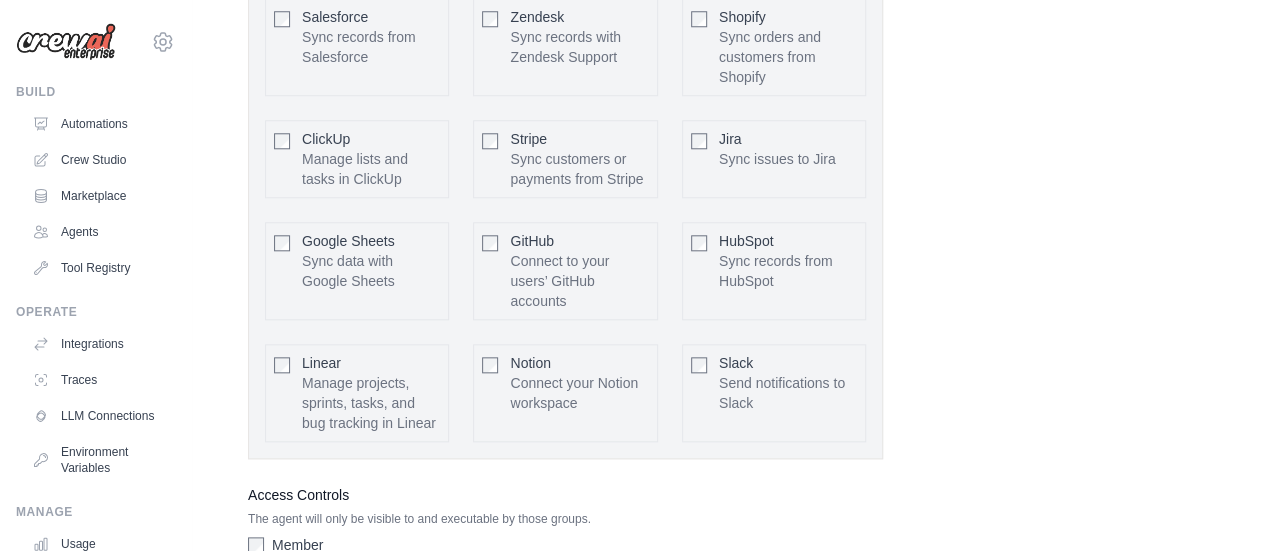 click on "Gmail
Integrate with you Gmail
Configure
Asana Box Jira" at bounding box center [565, 159] 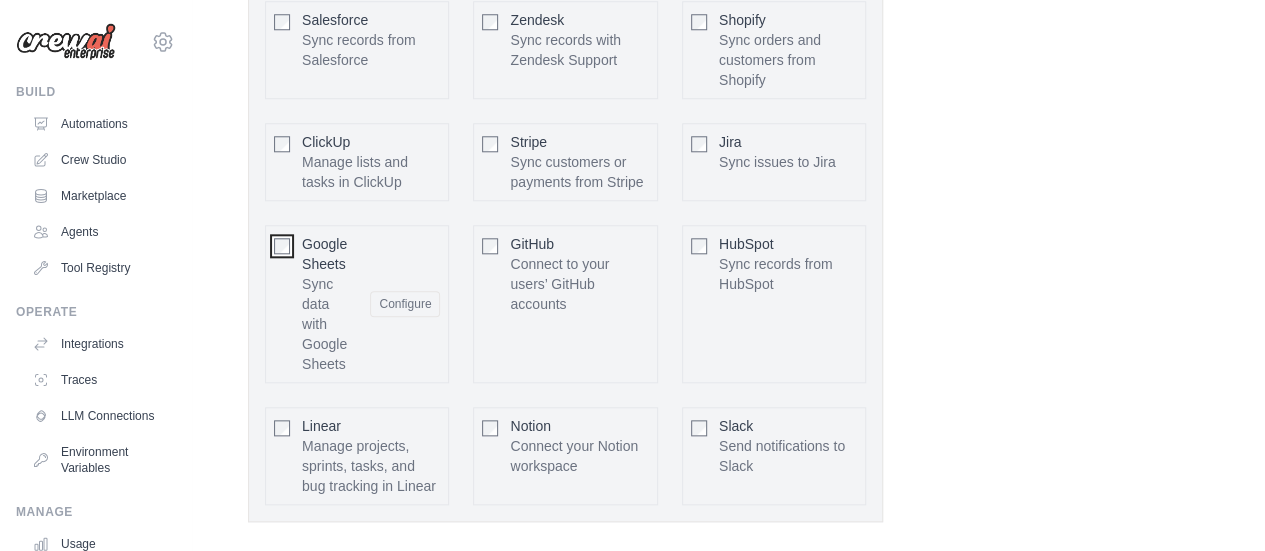 scroll, scrollTop: 1135, scrollLeft: 0, axis: vertical 